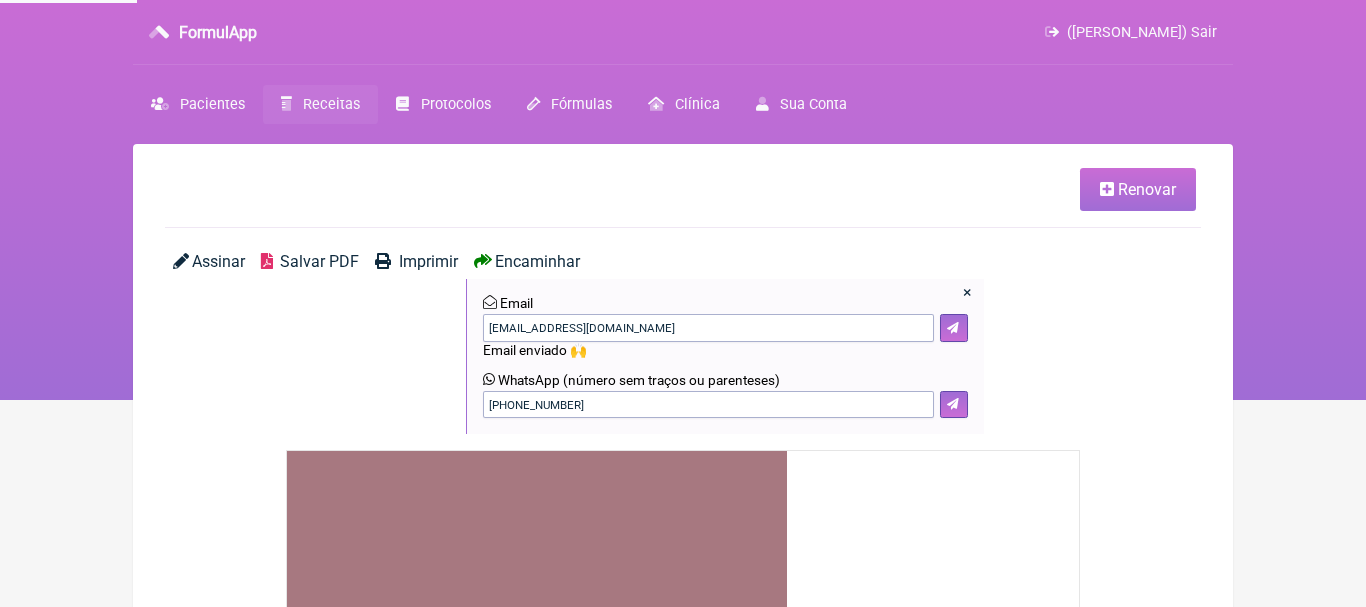 scroll, scrollTop: 0, scrollLeft: 0, axis: both 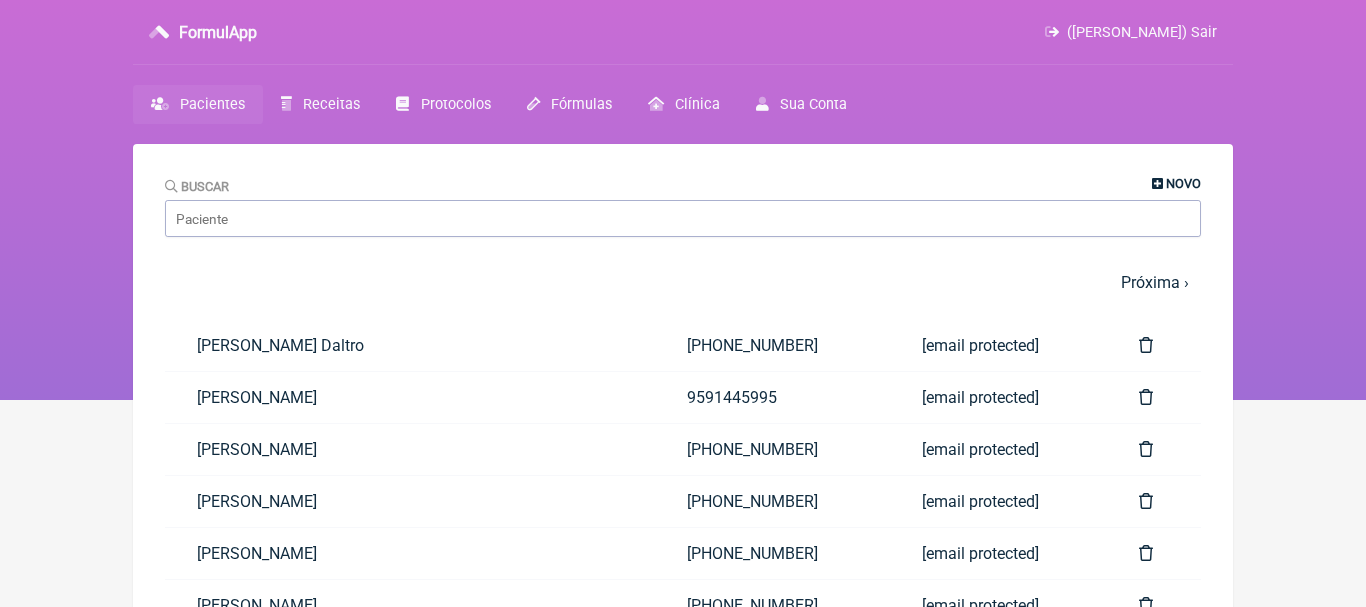 click on "Novo" at bounding box center [1183, 183] 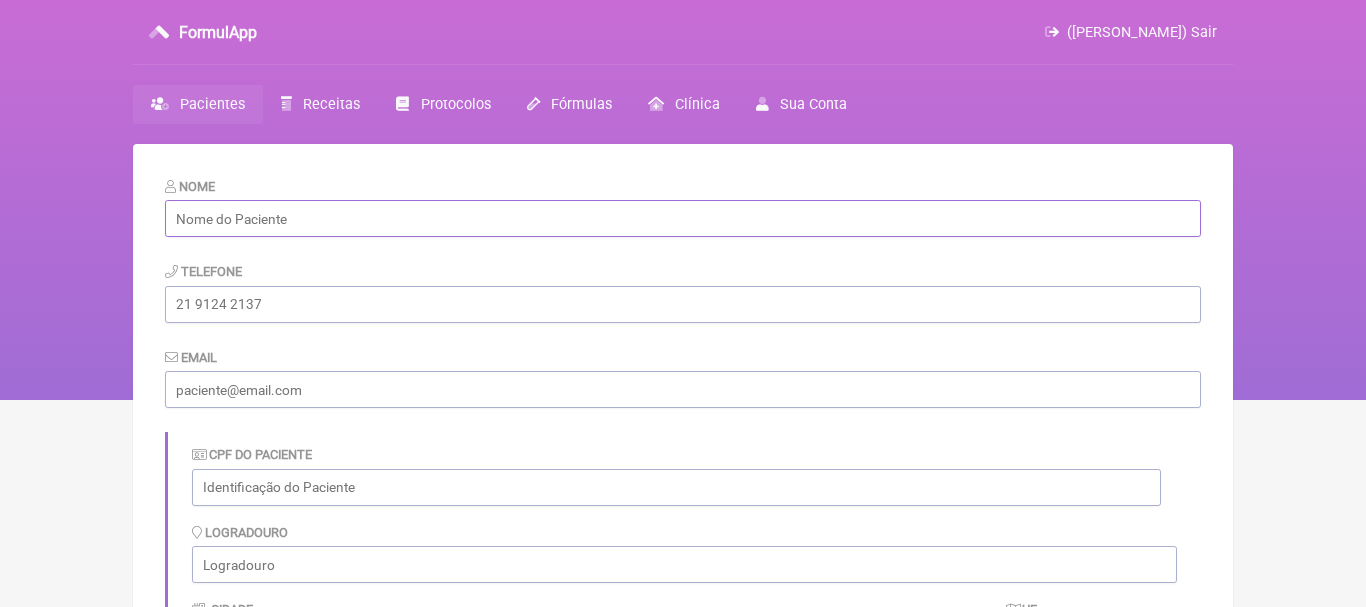 click at bounding box center (683, 218) 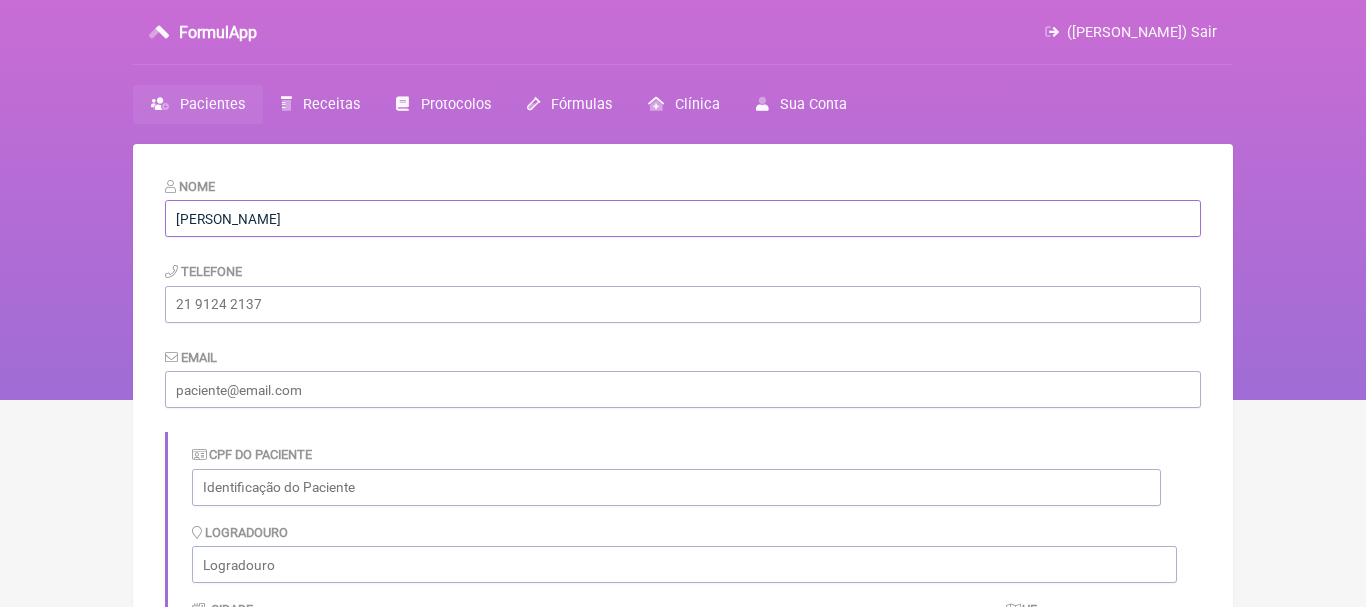 type on "Reile Gomes Alminhana" 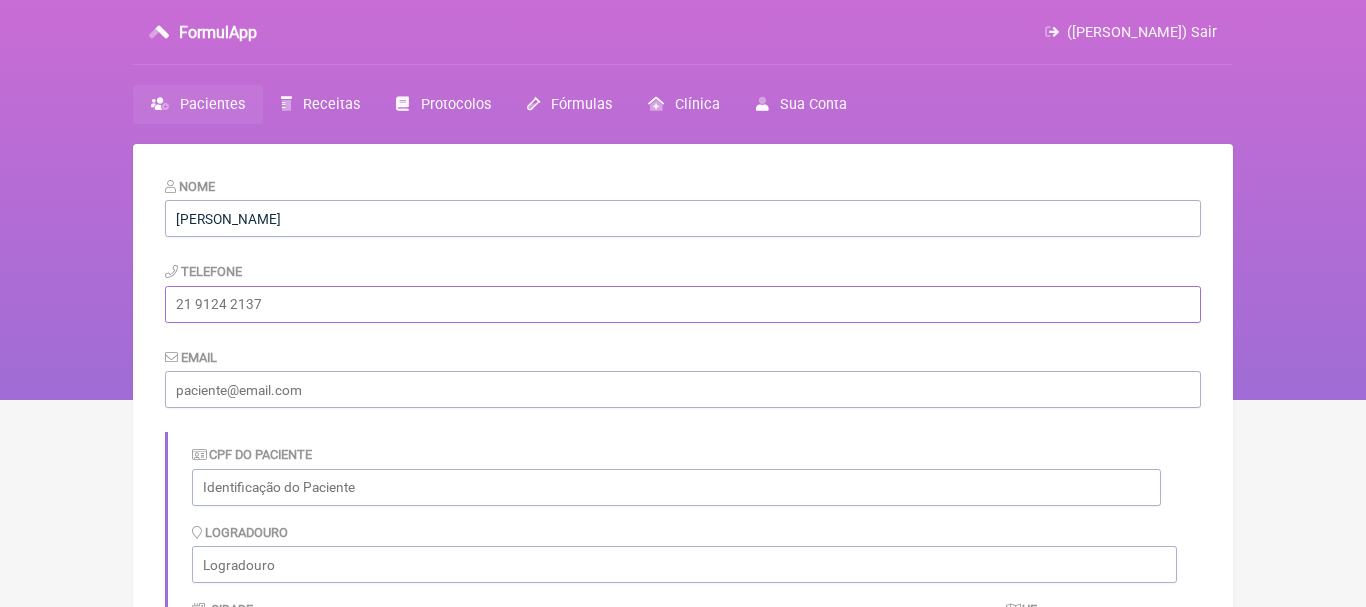 click at bounding box center [683, 304] 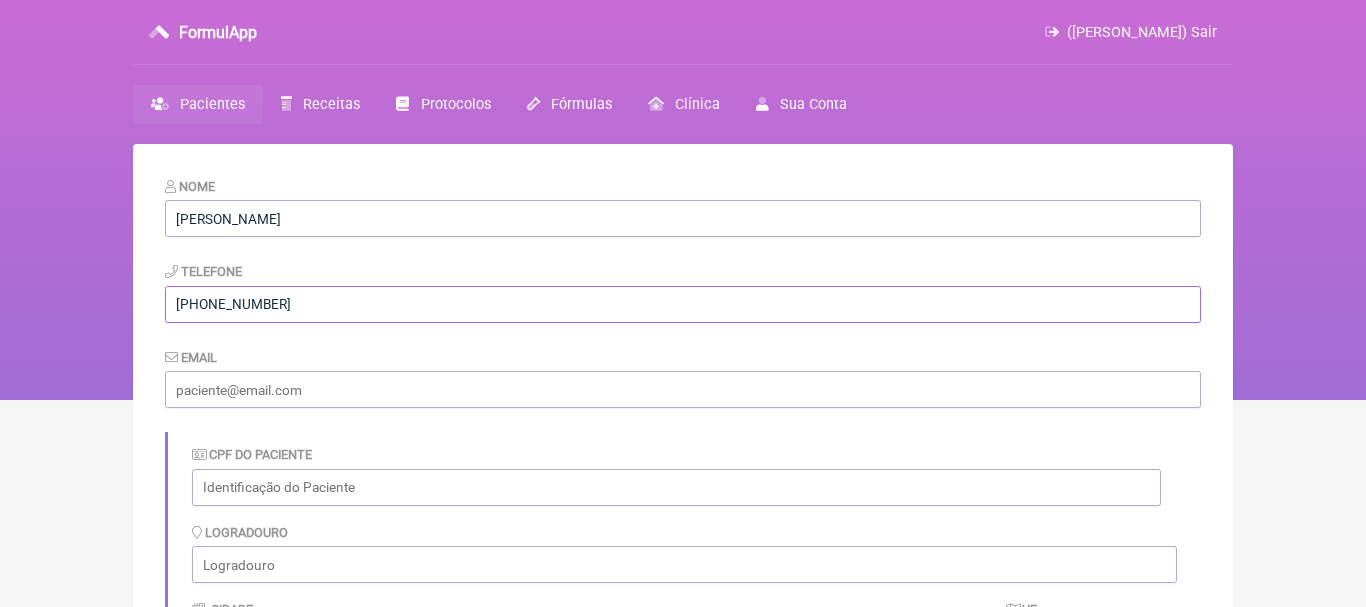 type on "[PHONE_NUMBER]" 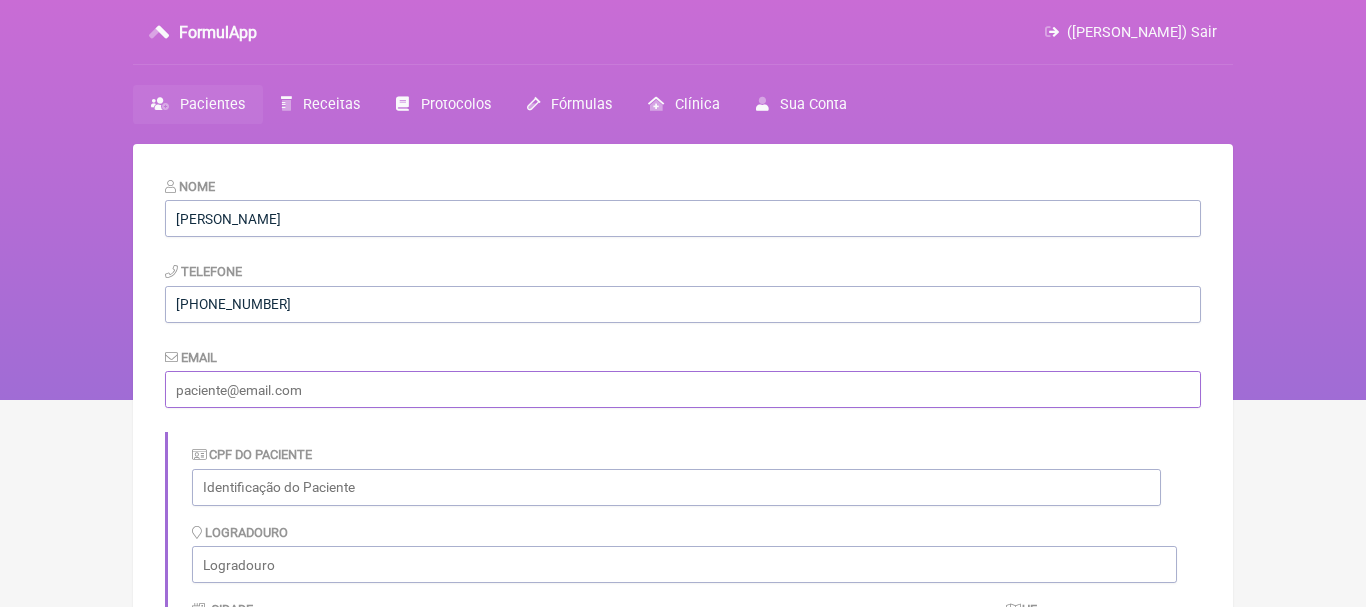 click at bounding box center (683, 389) 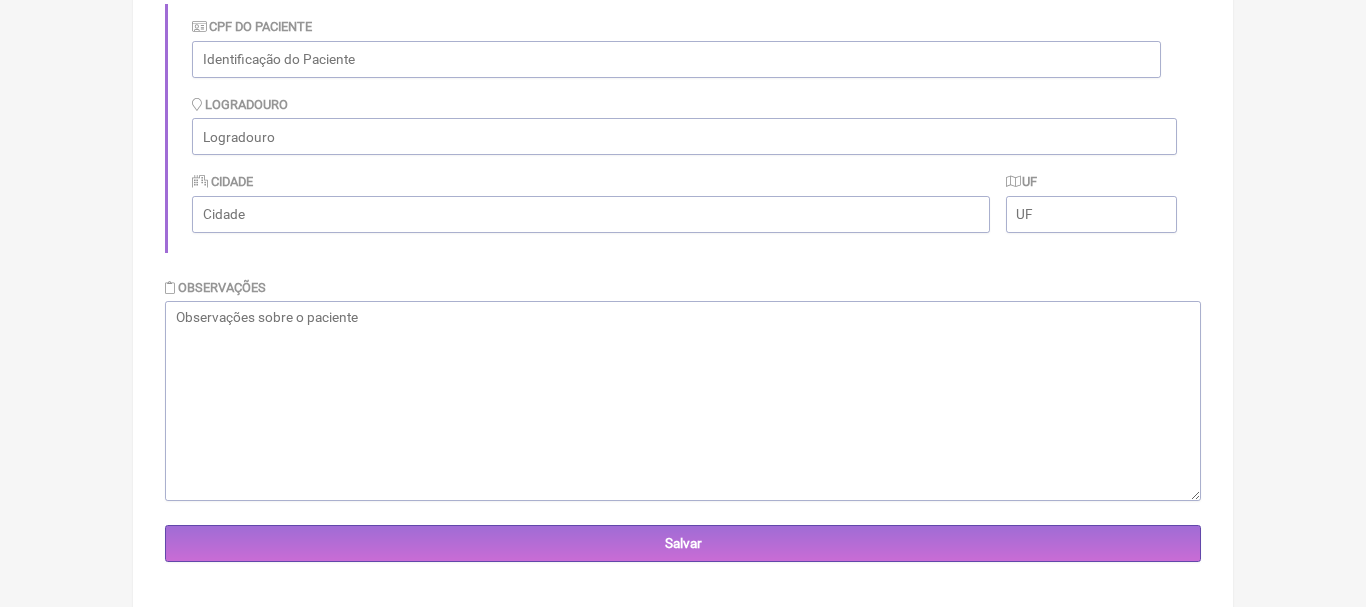 scroll, scrollTop: 447, scrollLeft: 0, axis: vertical 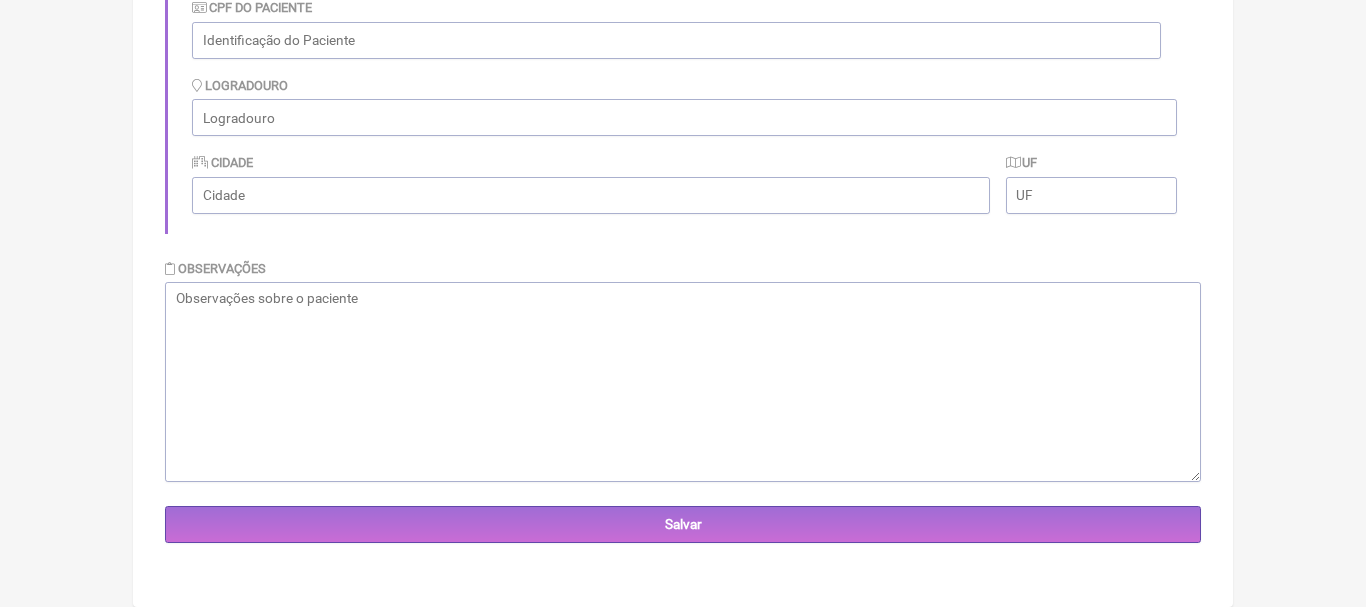type on "[EMAIL_ADDRESS][DOMAIN_NAME]" 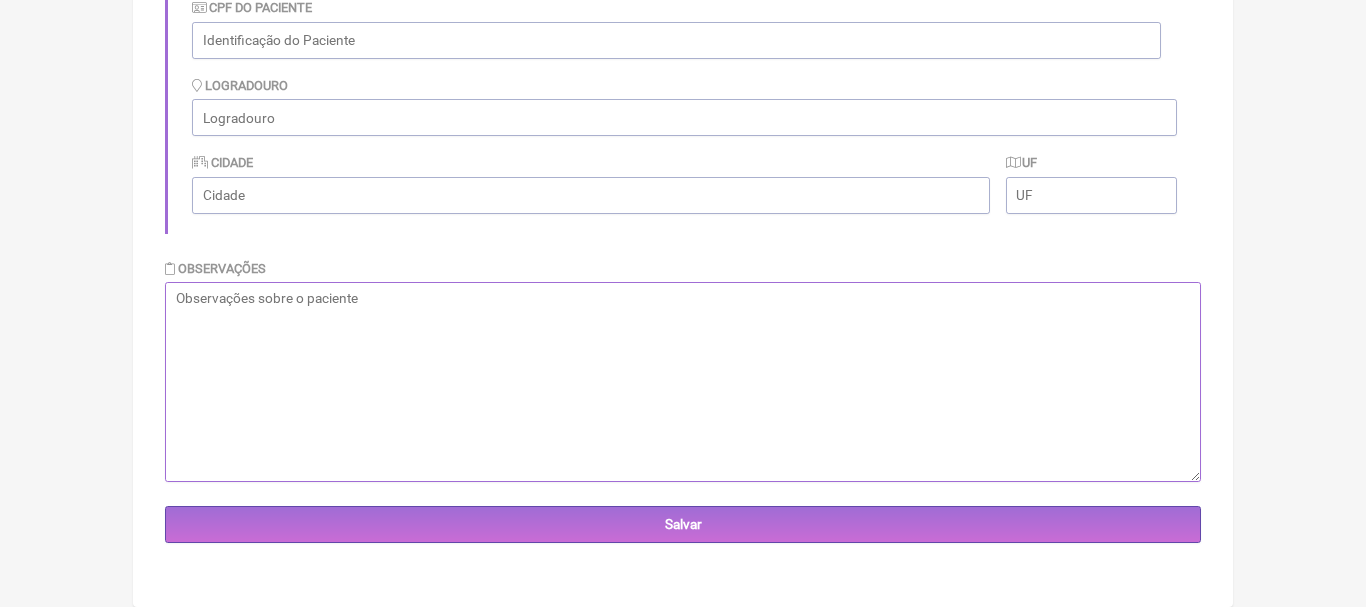 click at bounding box center [683, 382] 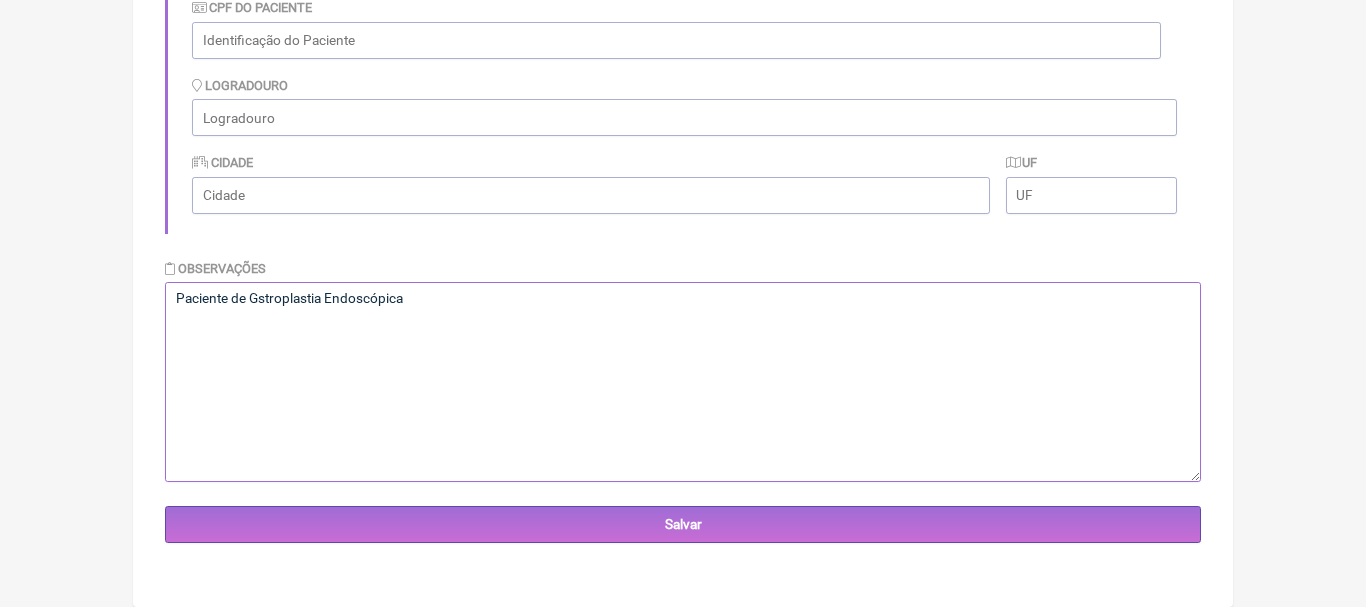 click on "Paciente de Gstroplastia Endoscópica" at bounding box center [683, 382] 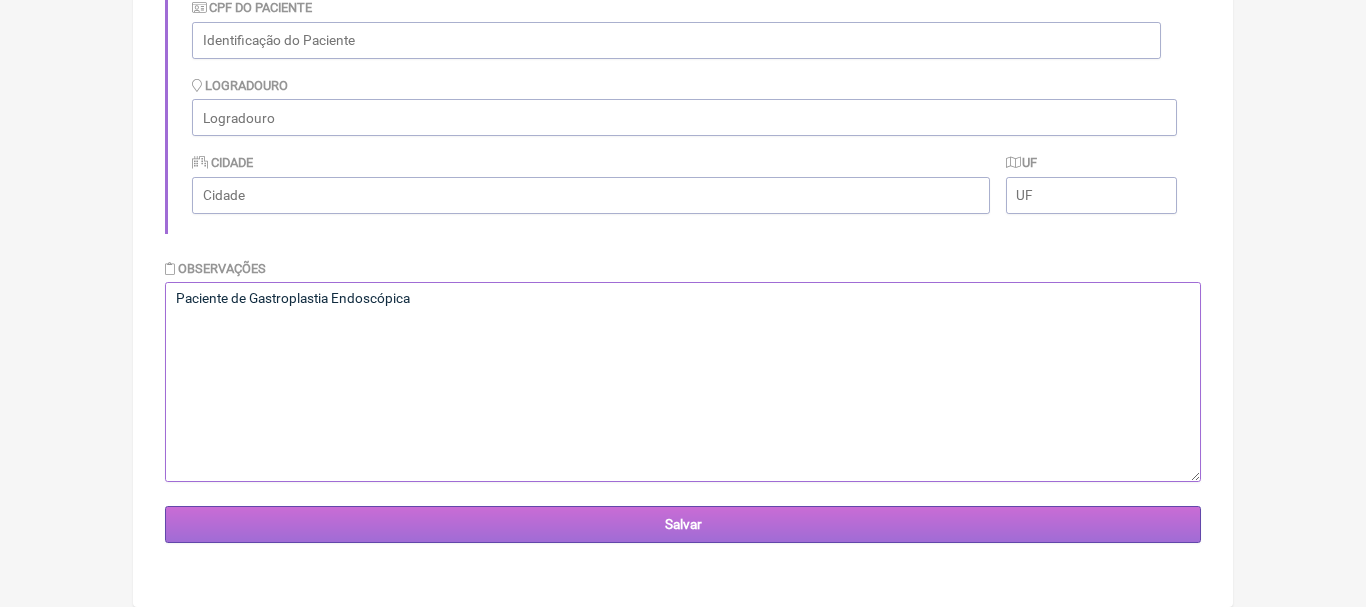 type on "Paciente de Gastroplastia Endoscópica" 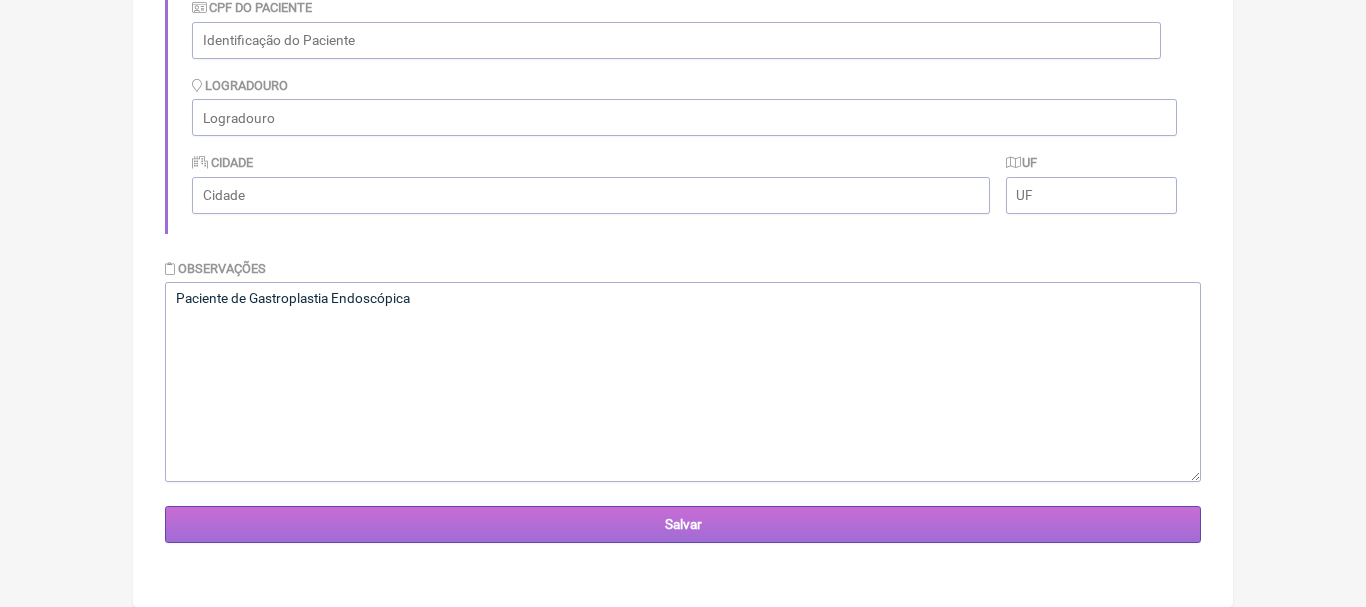click on "Salvar" at bounding box center [683, 524] 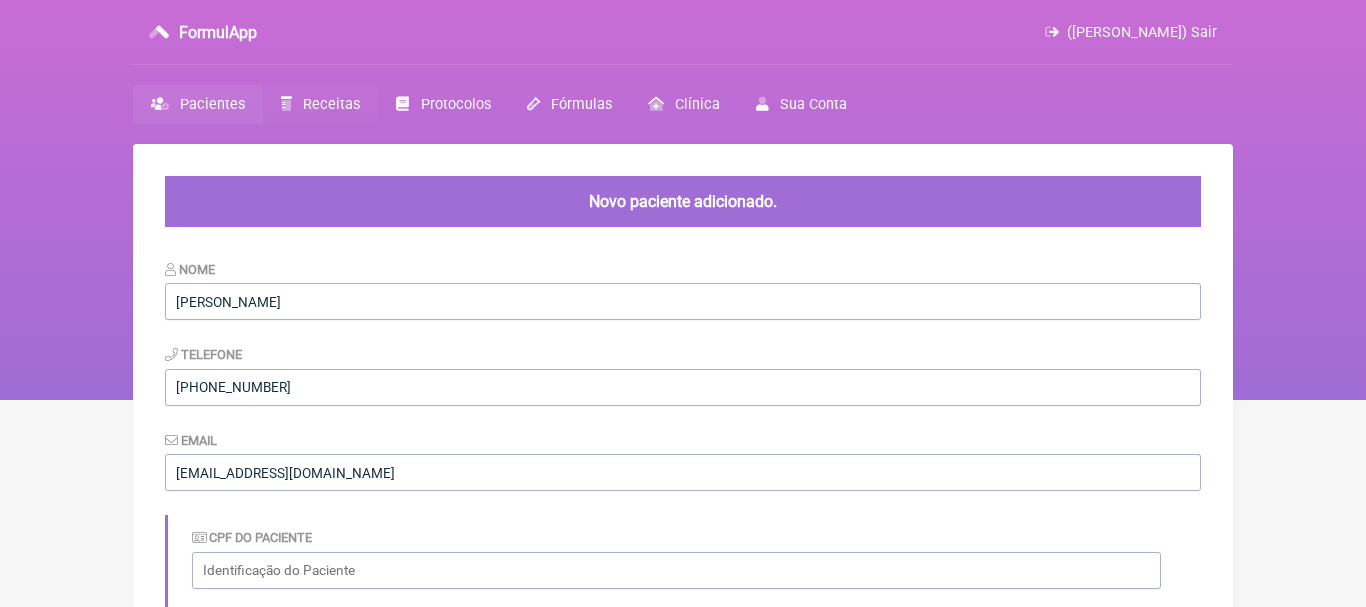 scroll, scrollTop: 0, scrollLeft: 0, axis: both 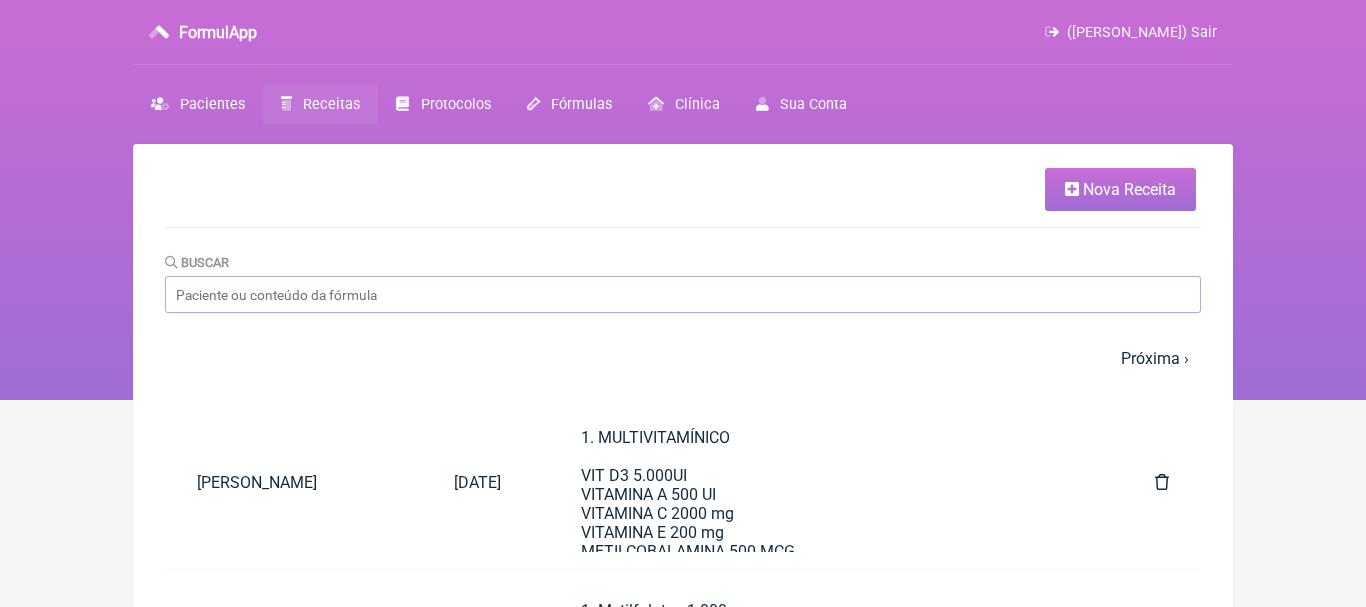 click at bounding box center (1072, 189) 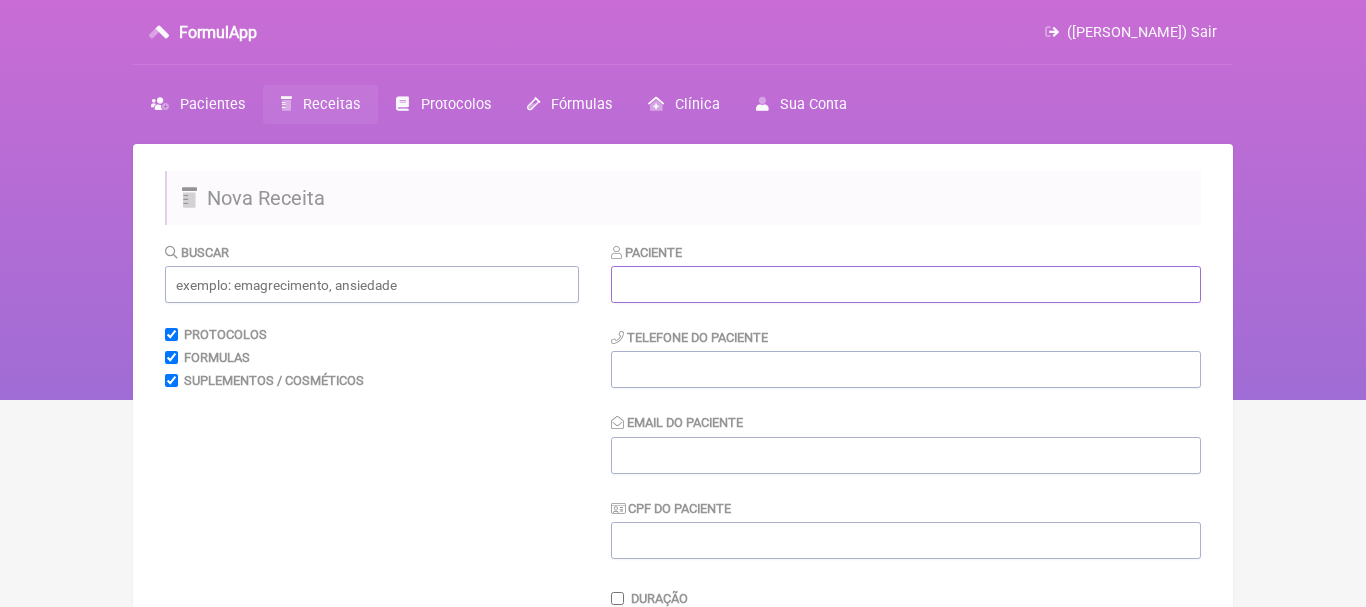click at bounding box center (906, 284) 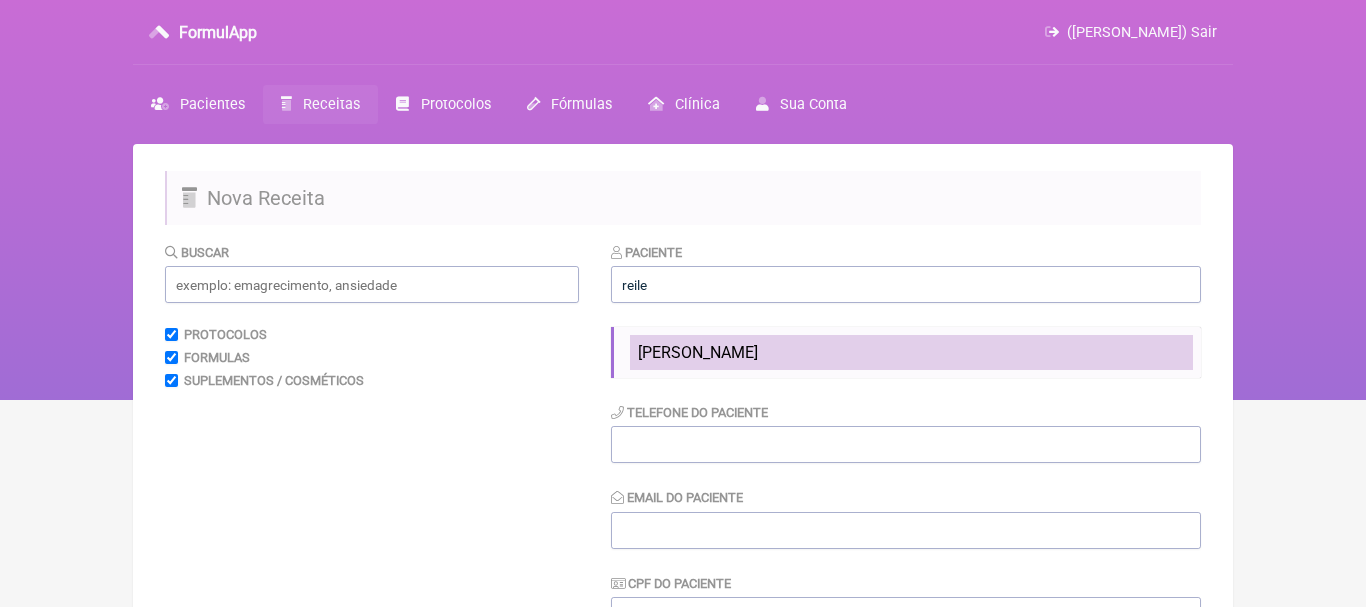 click on "Reile Gomes Alminhana" at bounding box center (698, 352) 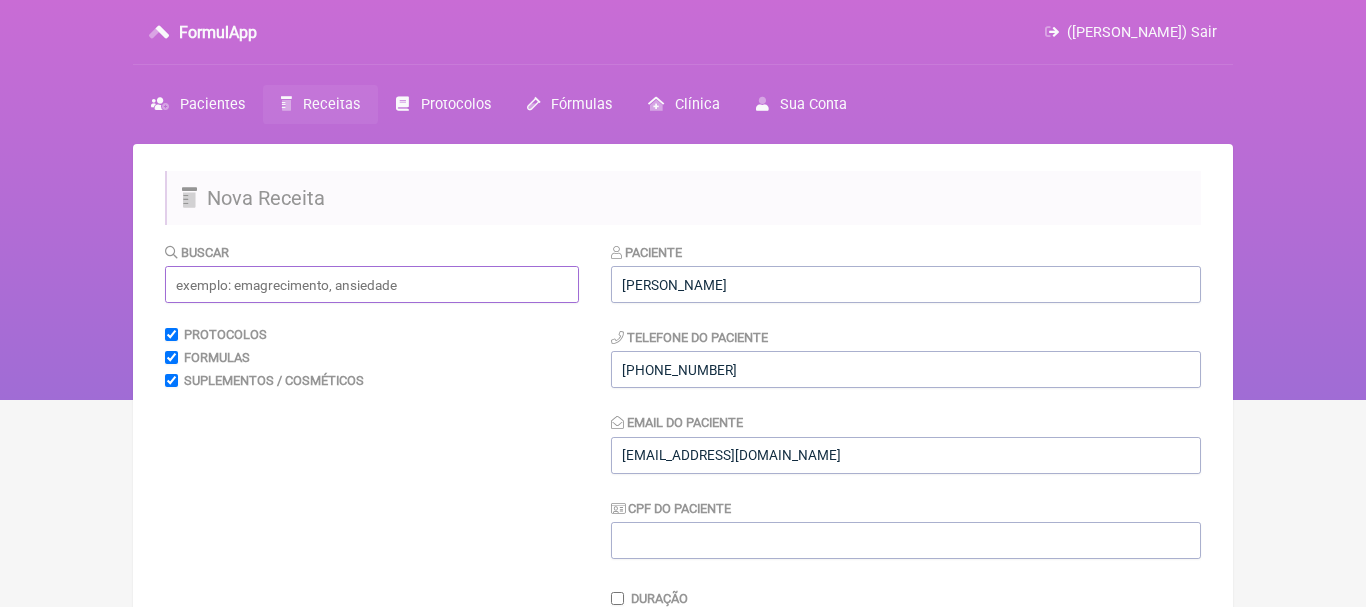 click at bounding box center [372, 284] 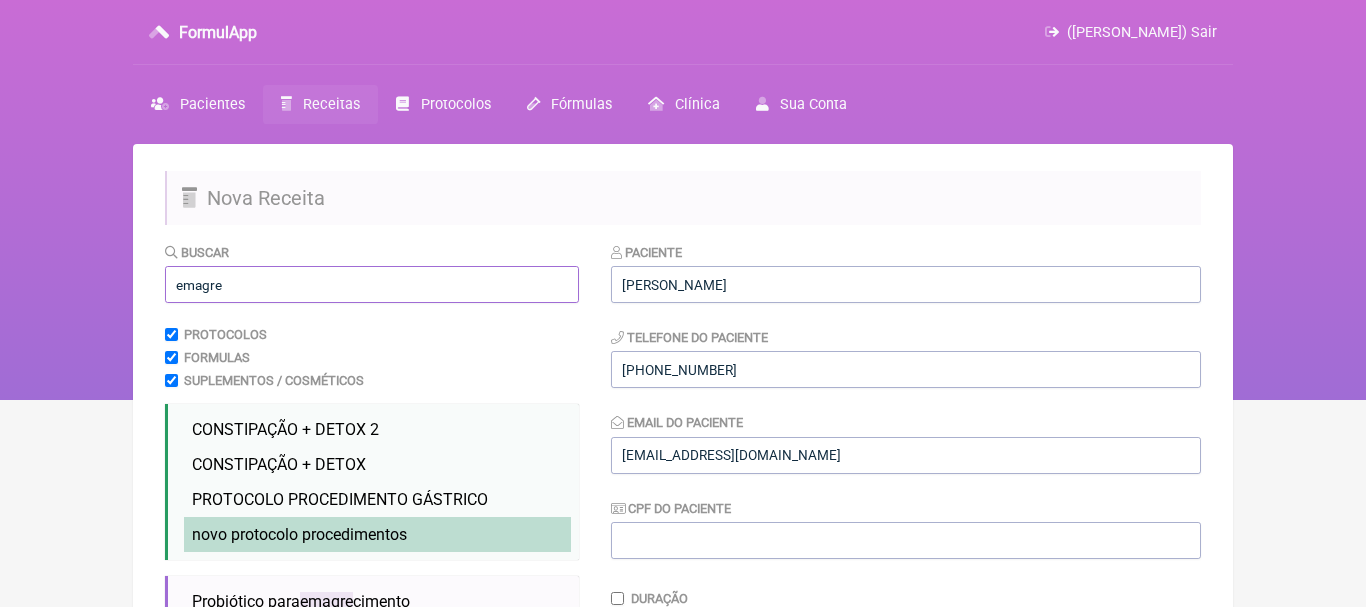 type on "emagre" 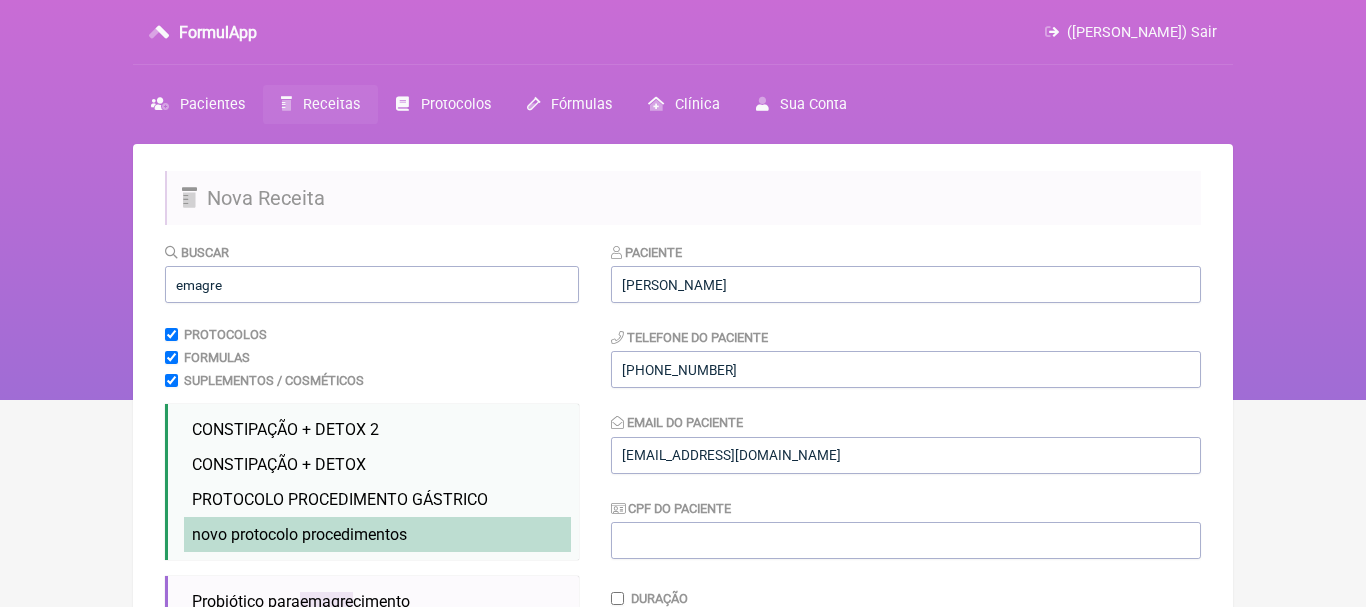 click on "novo protocolo procedimentos
emagre cimento novo" at bounding box center (377, 534) 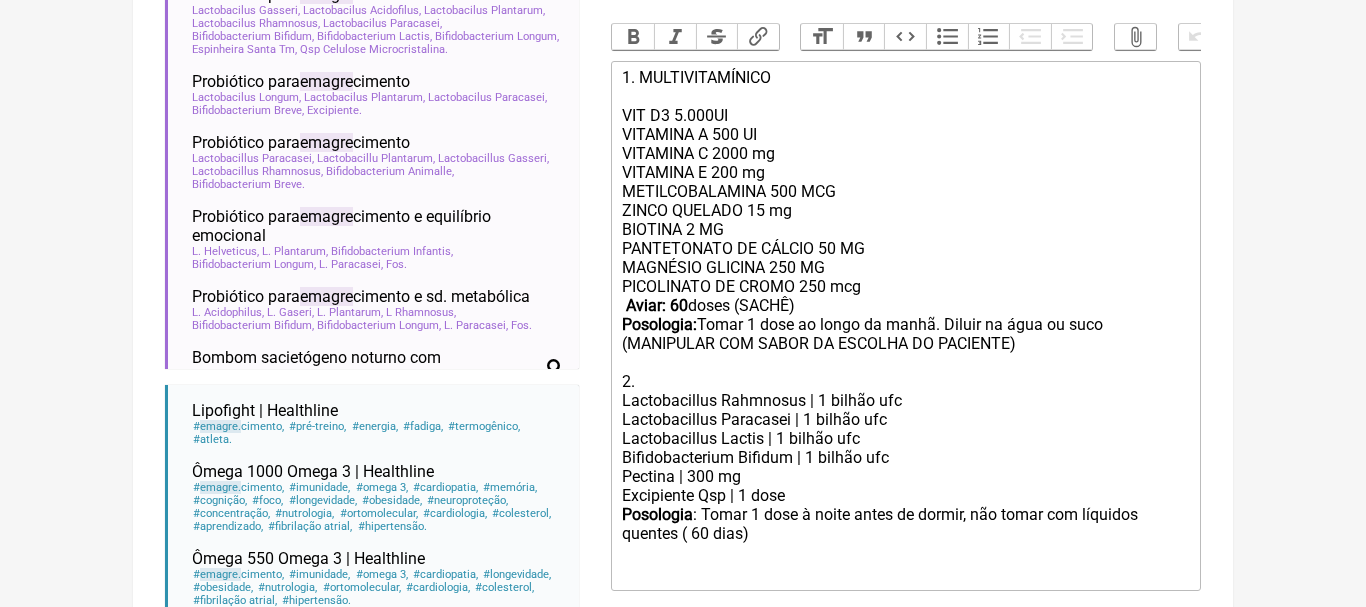 scroll, scrollTop: 610, scrollLeft: 0, axis: vertical 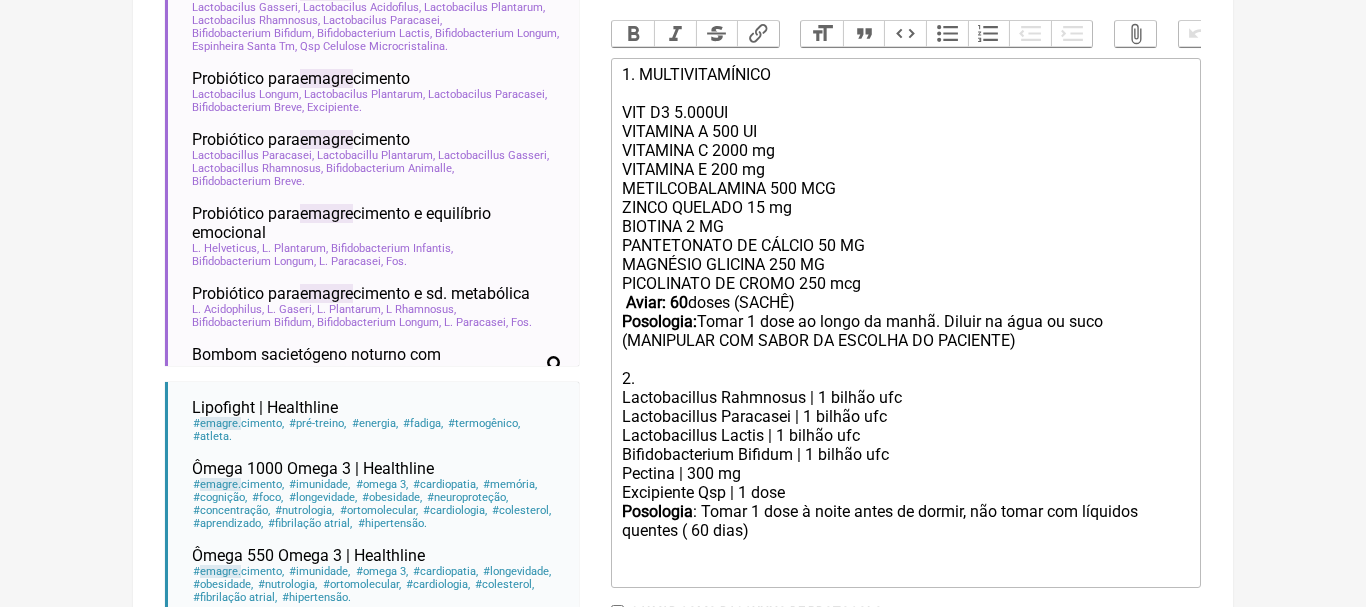 click on "PANTETONATO DE CÁLCIO 50 MG MAGNÉSIO GLICINA 250 MG PICOLINATO DE CROMO 250 mcg   Aviar: 60  doses (SACHÊ)   Posologia:  Tomar 1 dose ao longo da manhã. Diluir na água ou suco (MANIPULAR COM SABOR DA ESCOLHA DO PACIENTE)  2." 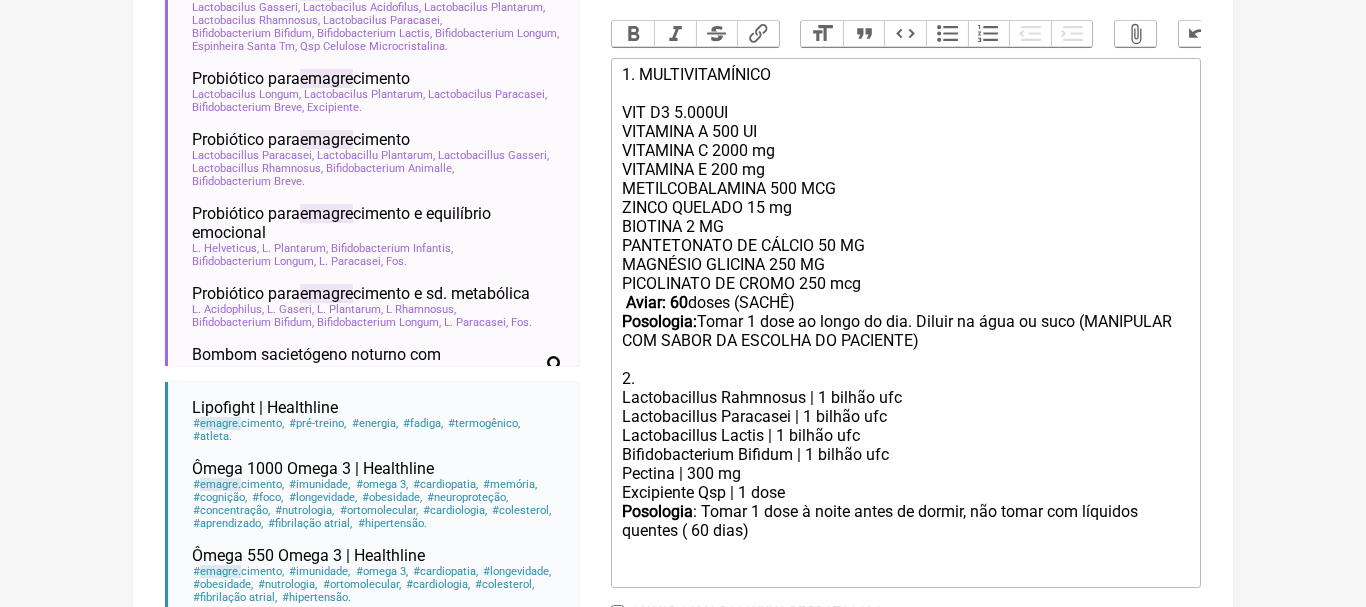 click on "PANTETONATO DE CÁLCIO 50 MG MAGNÉSIO GLICINA 250 MG PICOLINATO DE CROMO 250 mcg   Aviar: 60  doses (SACHÊ)   Posologia:  Tomar 1 dose ao longo do dia. Diluir na água ou suco (MANIPULAR COM SABOR DA ESCOLHA DO PACIENTE)  2." 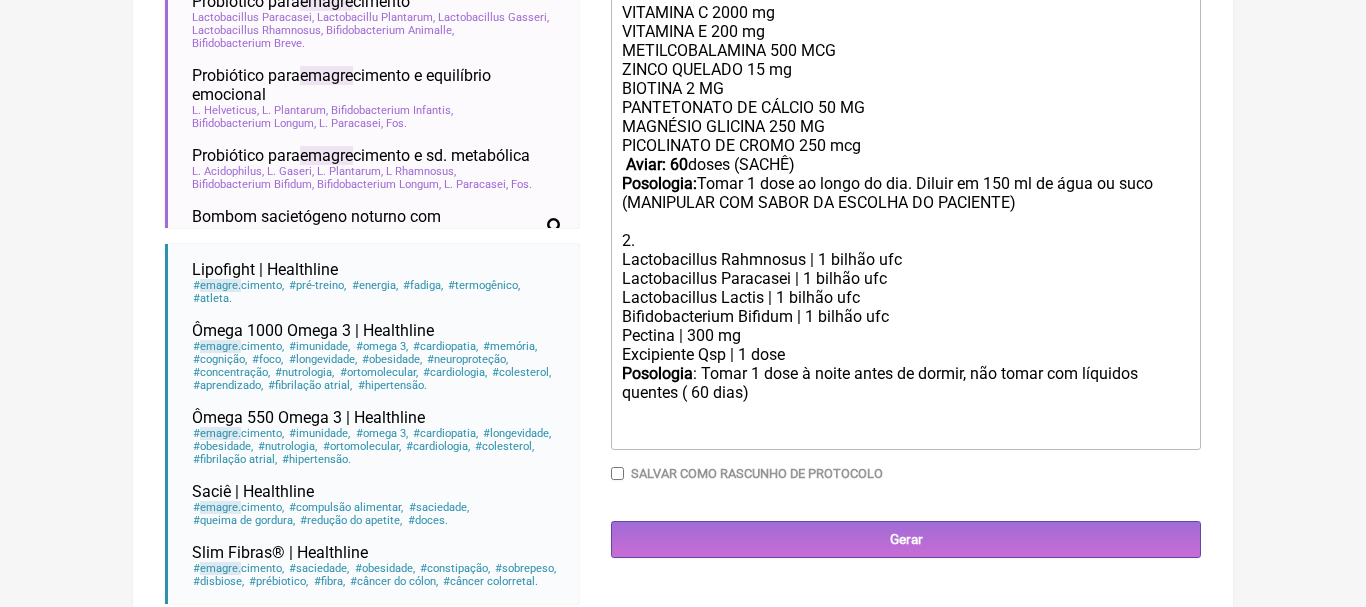 scroll, scrollTop: 792, scrollLeft: 0, axis: vertical 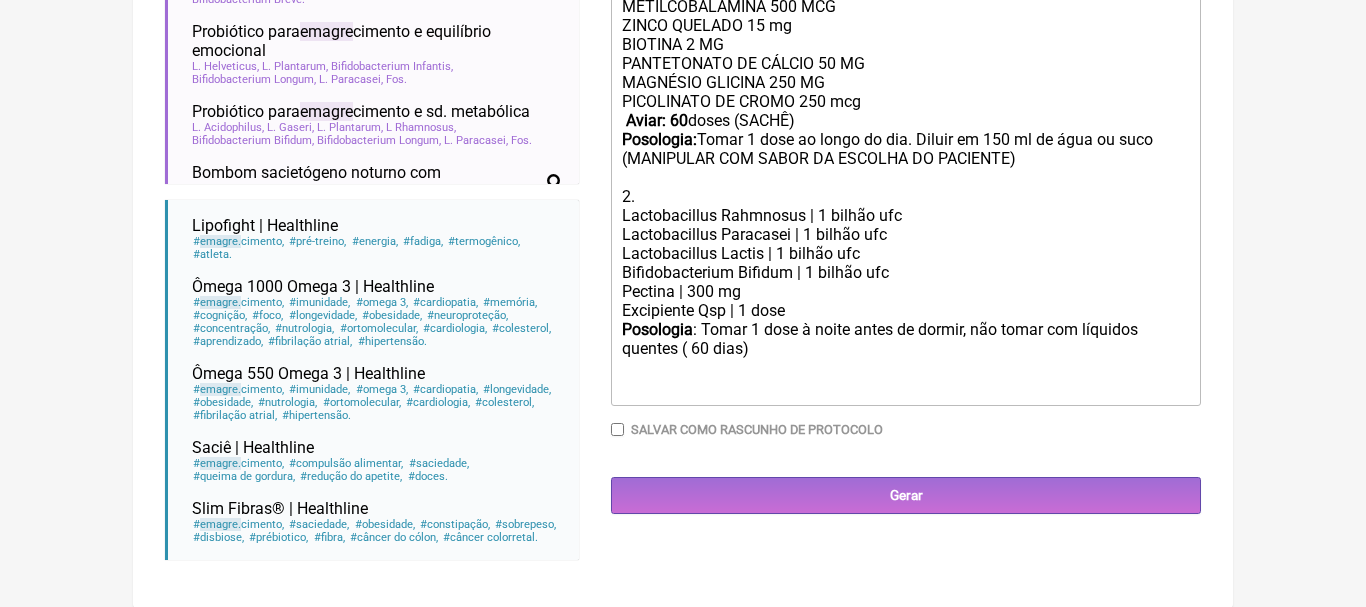 click on "Aviar: 60" 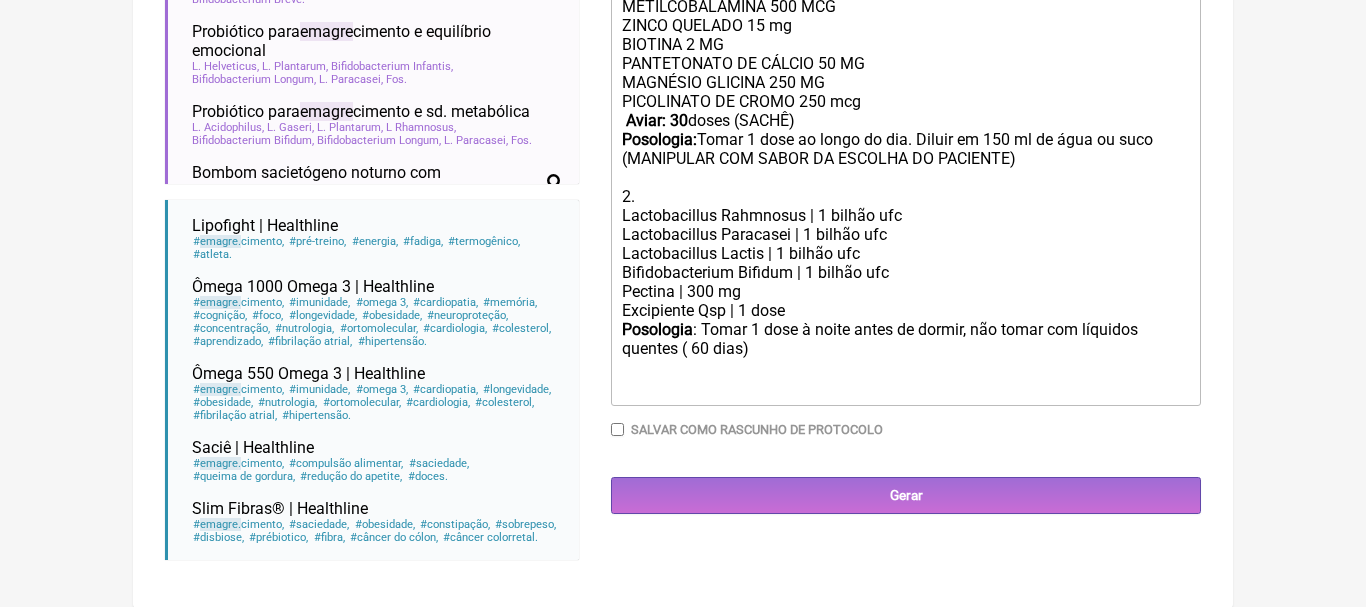 click on "Posologia : Tomar 1 dose à noite antes de dormir, não tomar com líquidos quentes ㅤ( 60 dias)" 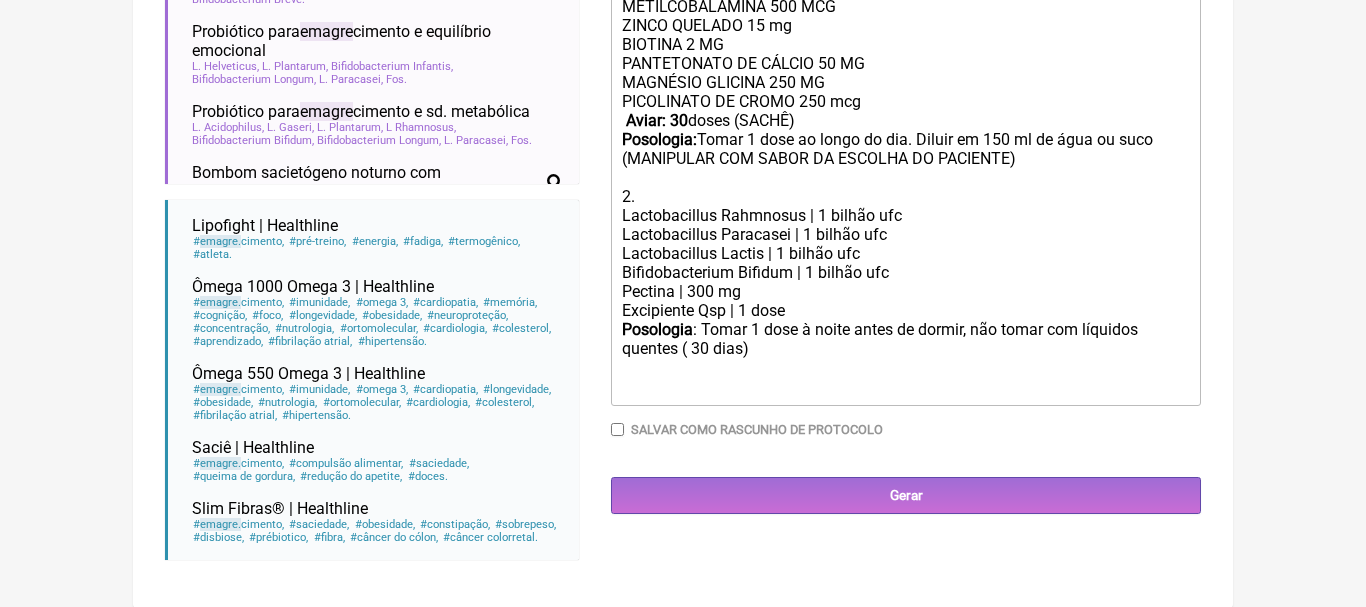 type on "<div>1. MULTIVITAMÍNICO<br><br>VIT D3 5.000UI<br>VITAMINA A 500 UI<br>&nbsp;VITAMINA C 2000 mg<br>&nbsp;VITAMINA E 200 mg<br>&nbsp;METILCOBALAMINA 500 MCG<br>&nbsp;ZINCO QUELADO 15 mg</div><div>BIOTINA 2 MG</div><div>PANTETONATO DE CÁLCIO 50 MG<br>MAGNÉSIO GLICINA 250 MG<br>PICOLINATO DE CROMO 250 mcg<br>&nbsp;<strong>Aviar: 30</strong> doses (SACHÊ)<br> <strong>Posologia: </strong>Tomar 1 dose ao longo do dia. Diluir em 150 ml de água ou suco (MANIPULAR COM SABOR DA ESCOLHA DO PACIENTE)&nbsp;<br><br>2.&nbsp;</div><div>Lactobacillus Rahmnosus | 1 bilhão ufc</div><div>Lactobacillus Paracasei | 1 bilhão ufc</div><div>Lactobacillus Lactis | 1 bilhão ufc</div><div>Bifidobacterium Bifidum | 1 bilhão ufc</div><div>Pectina | 300 mg</div><div>Excipiente Qsp | 1 dose</div><div><strong>Posologia</strong>: Tomar 1 dose à noite antes de dormir, não tomar com líquidos quentes ㅤ( 30 dias)<br><br><br></div>" 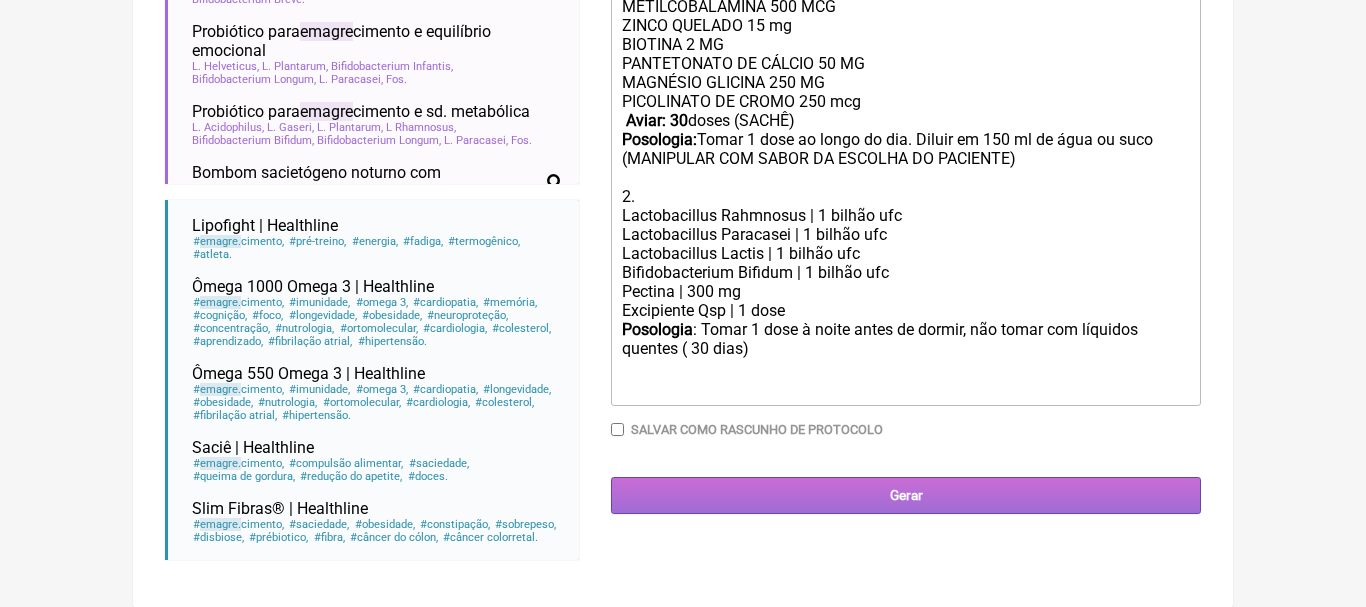click on "Gerar" at bounding box center [906, 495] 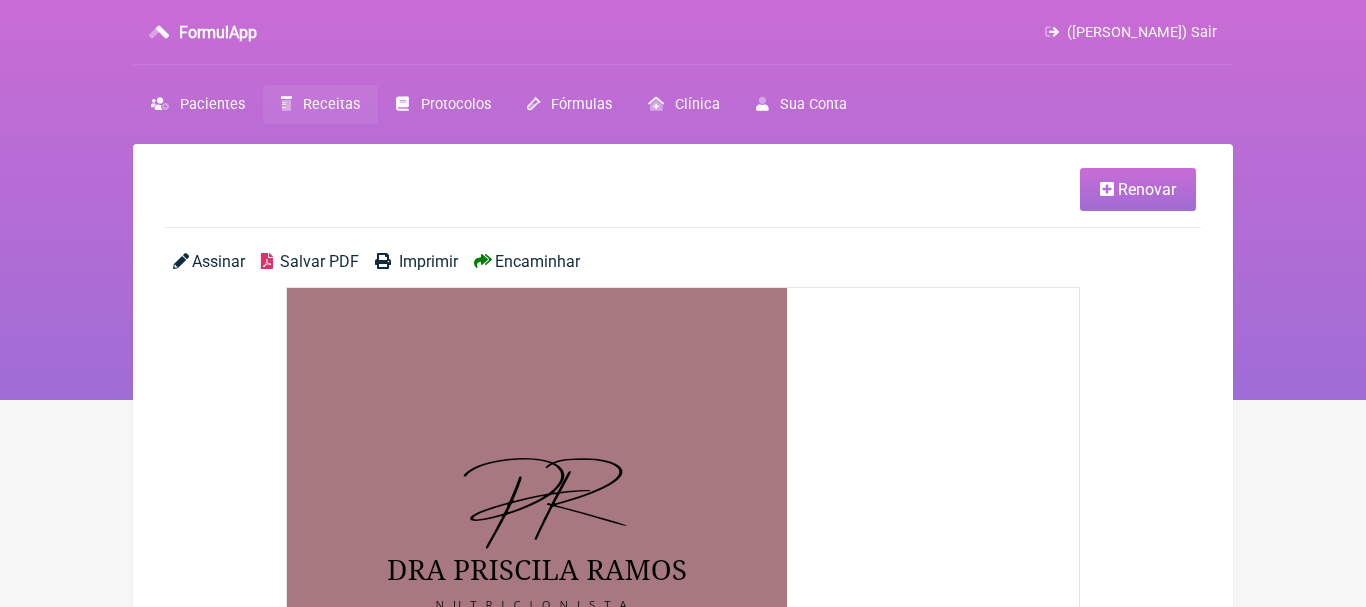 scroll, scrollTop: 0, scrollLeft: 0, axis: both 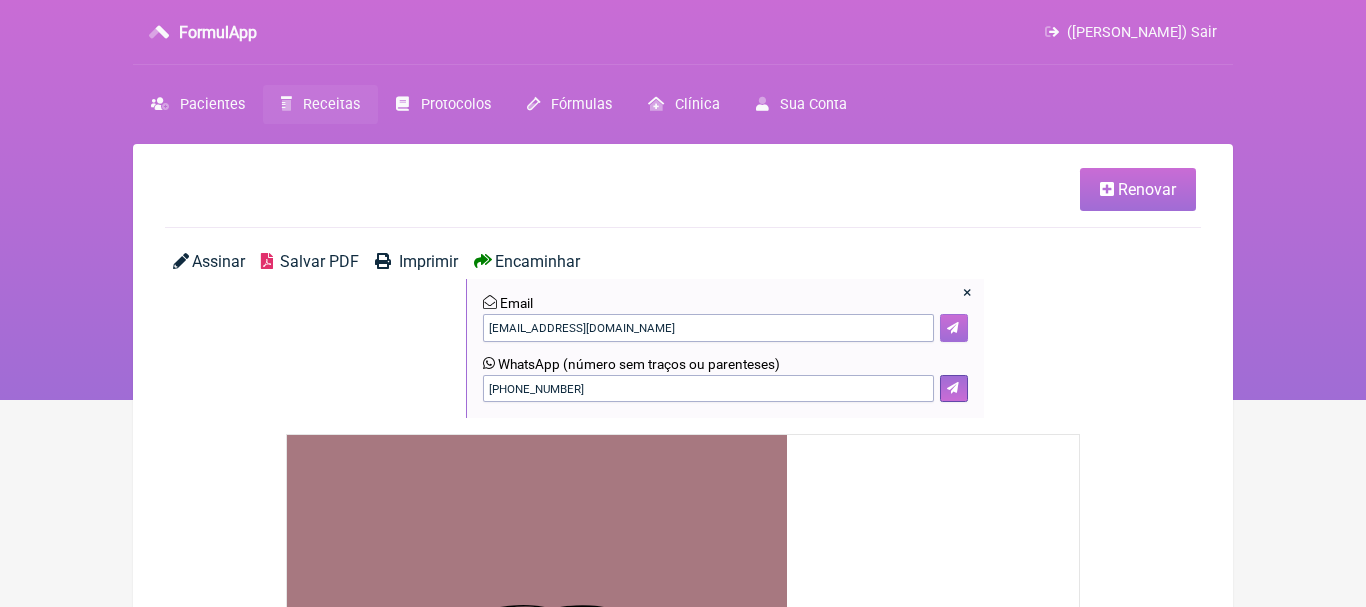 click at bounding box center [953, 328] 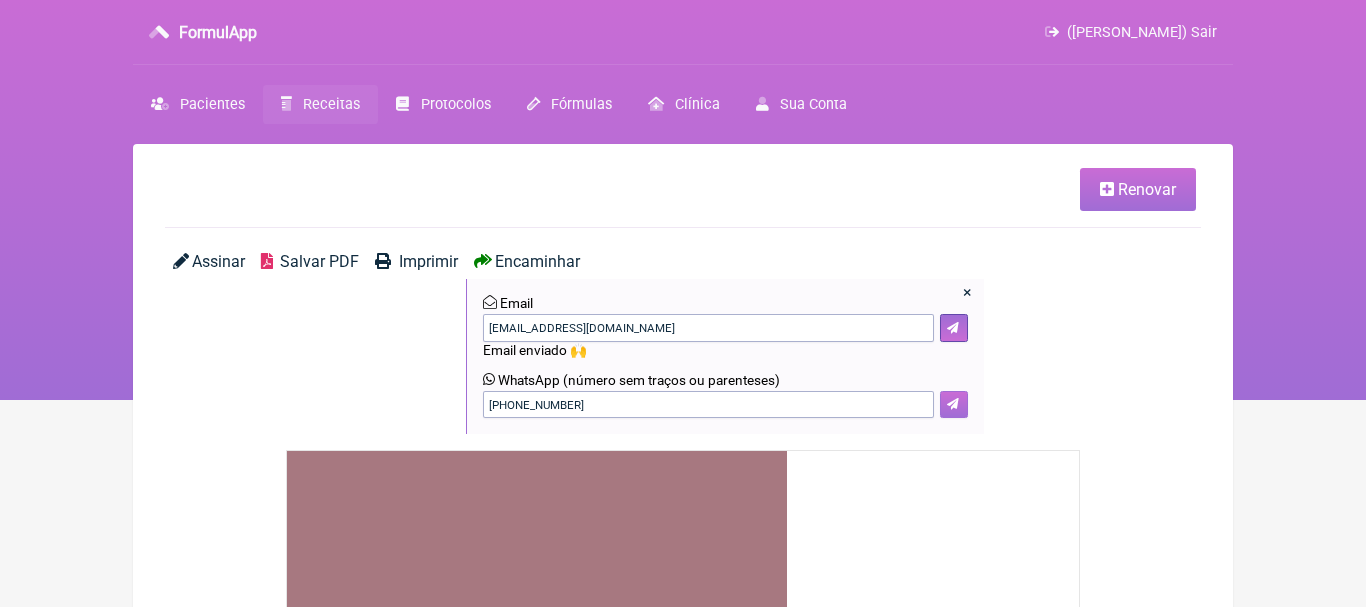 click at bounding box center (953, 404) 